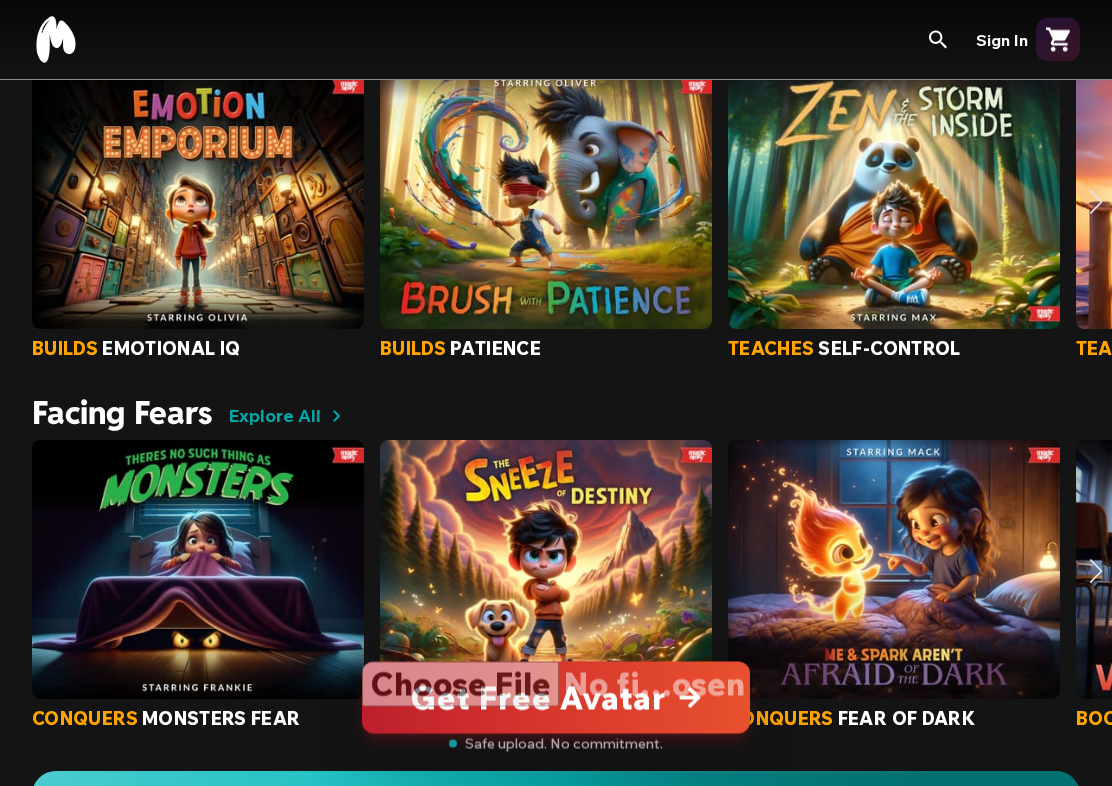 scroll, scrollTop: 1121, scrollLeft: 0, axis: vertical 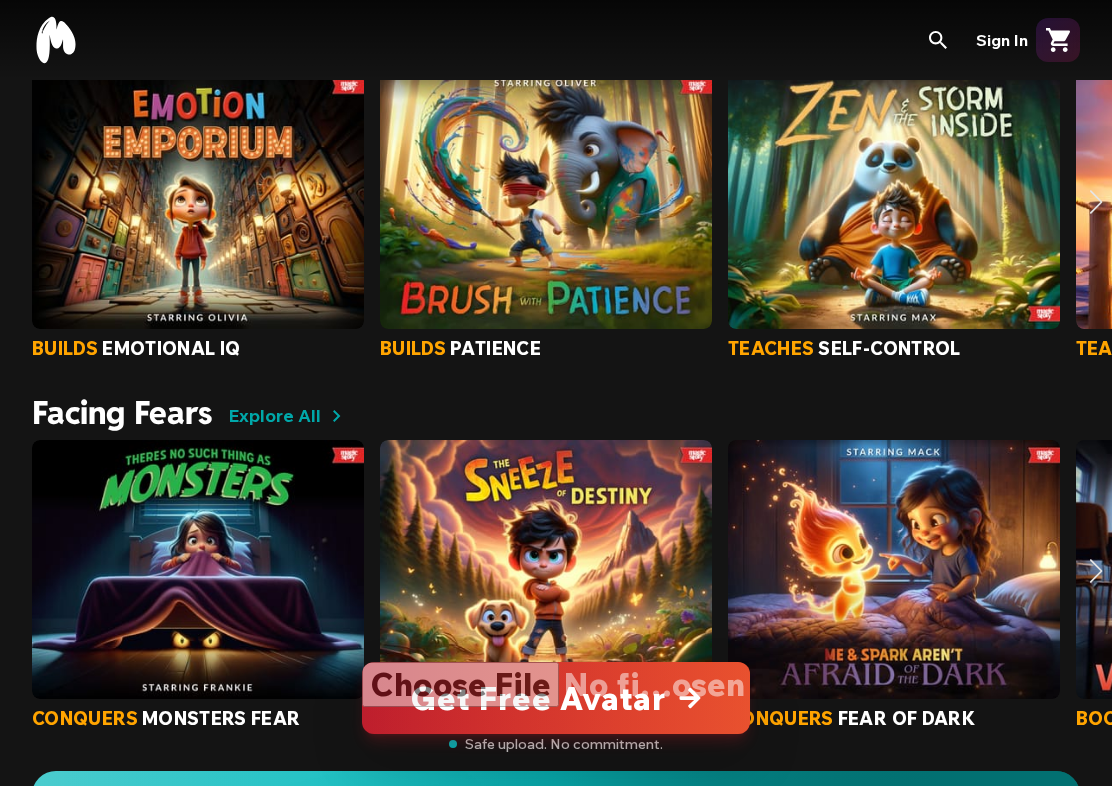 click at bounding box center (556, 698) 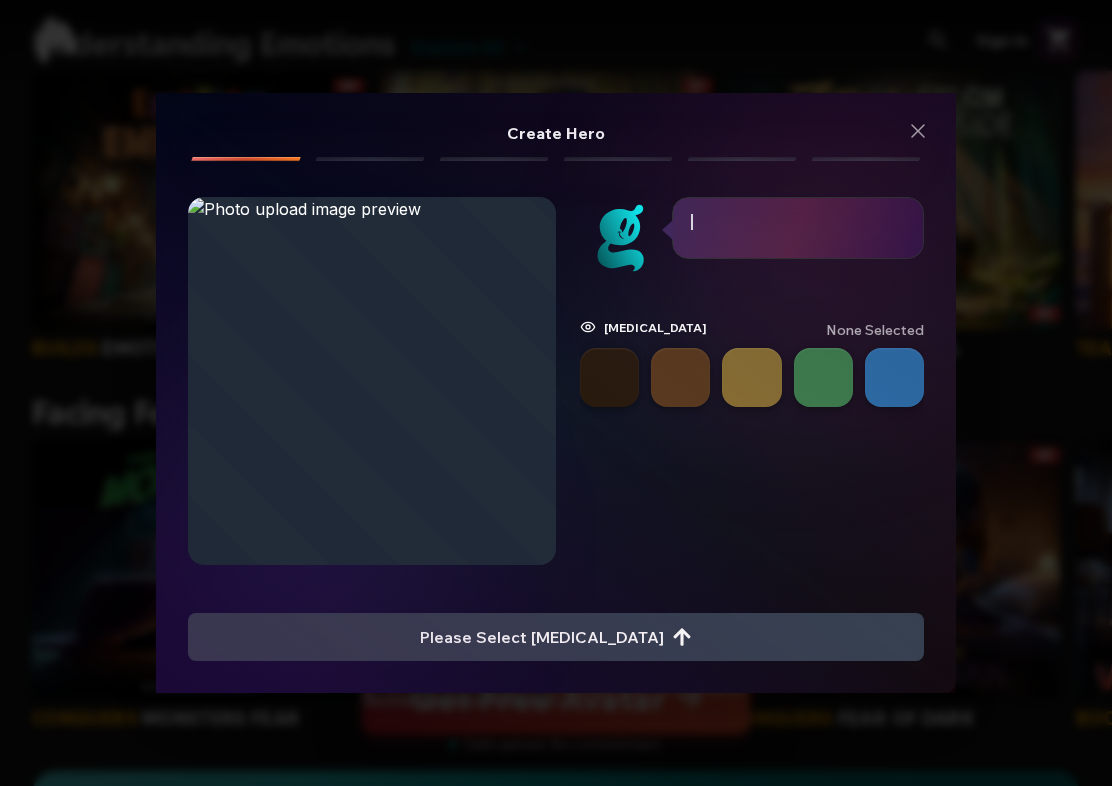 scroll, scrollTop: 0, scrollLeft: 0, axis: both 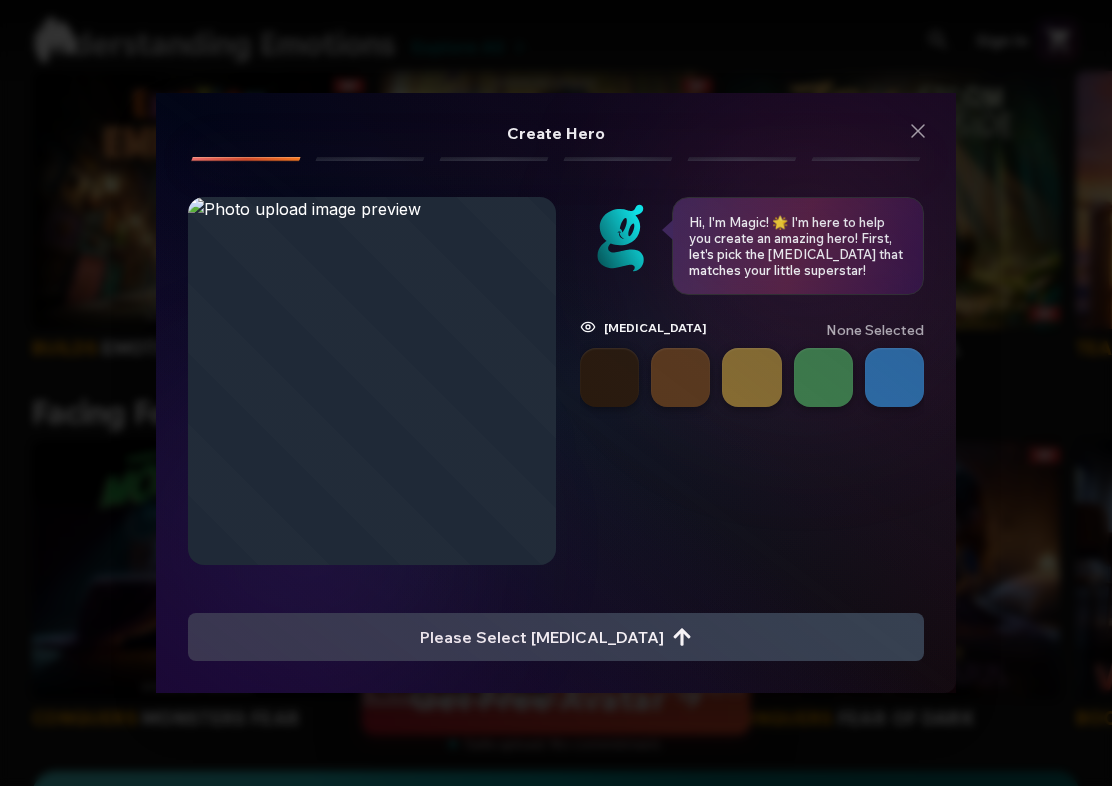 click at bounding box center [751, 377] 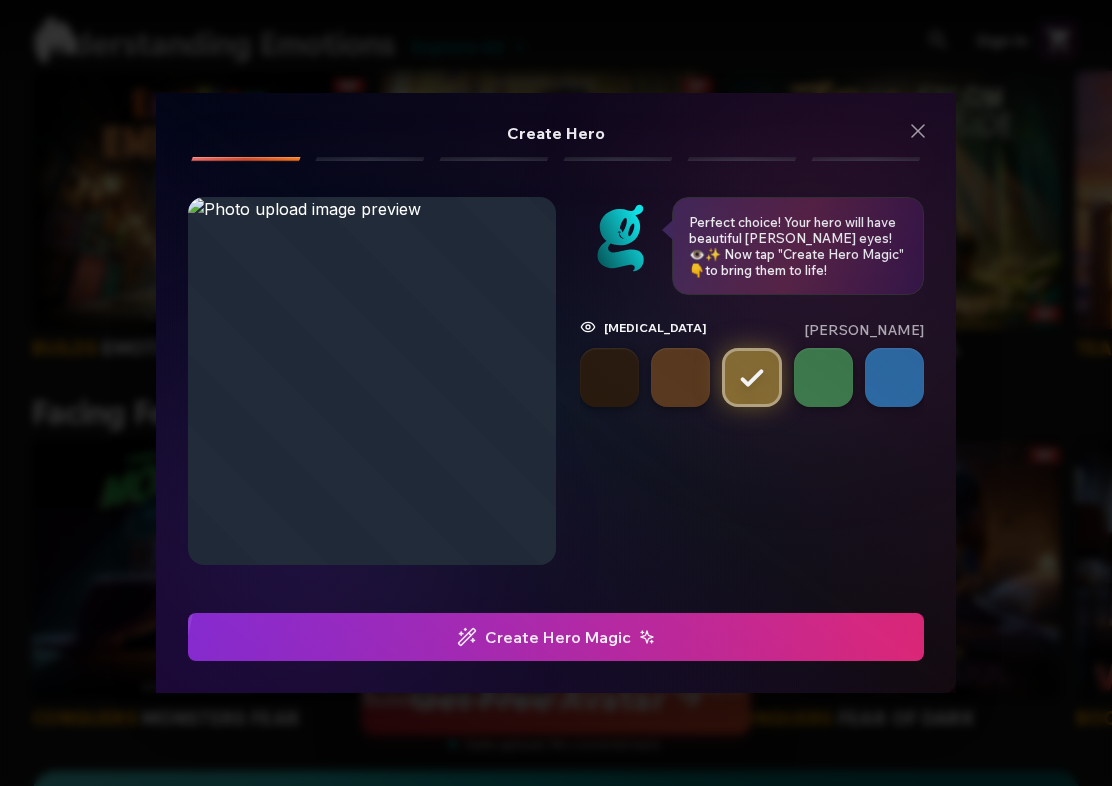 click on "Create Hero Magic" at bounding box center [556, 637] 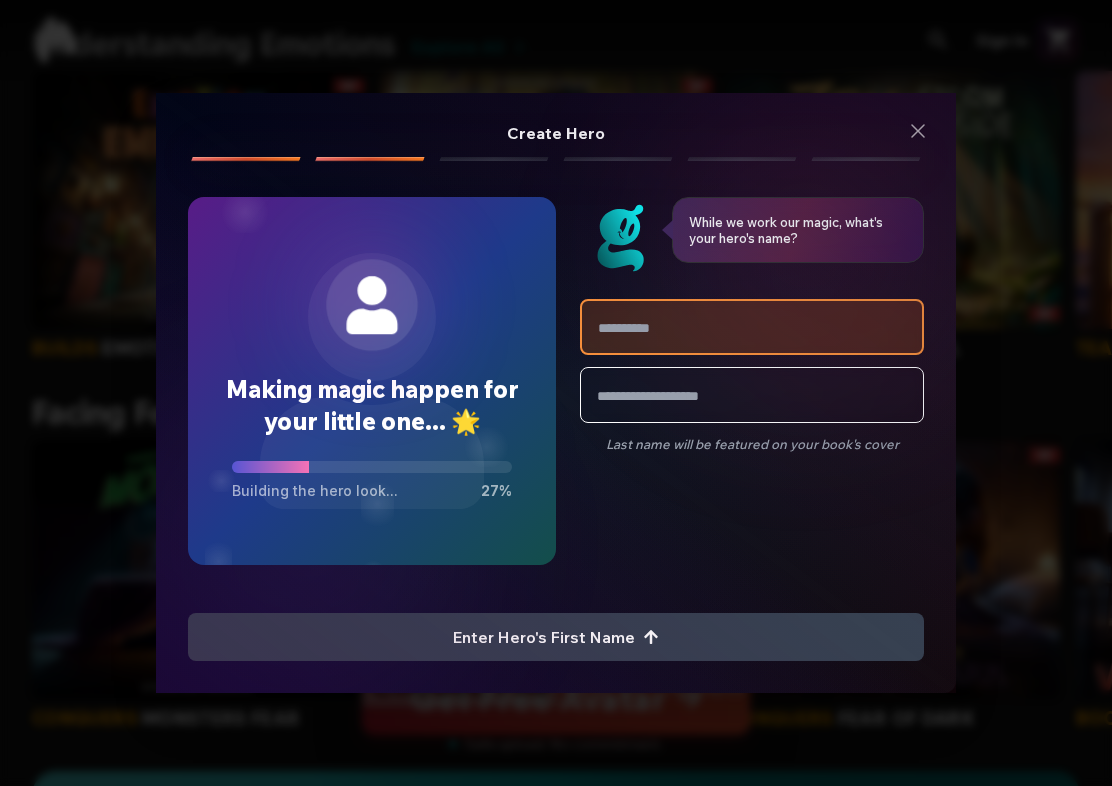 click at bounding box center (752, 327) 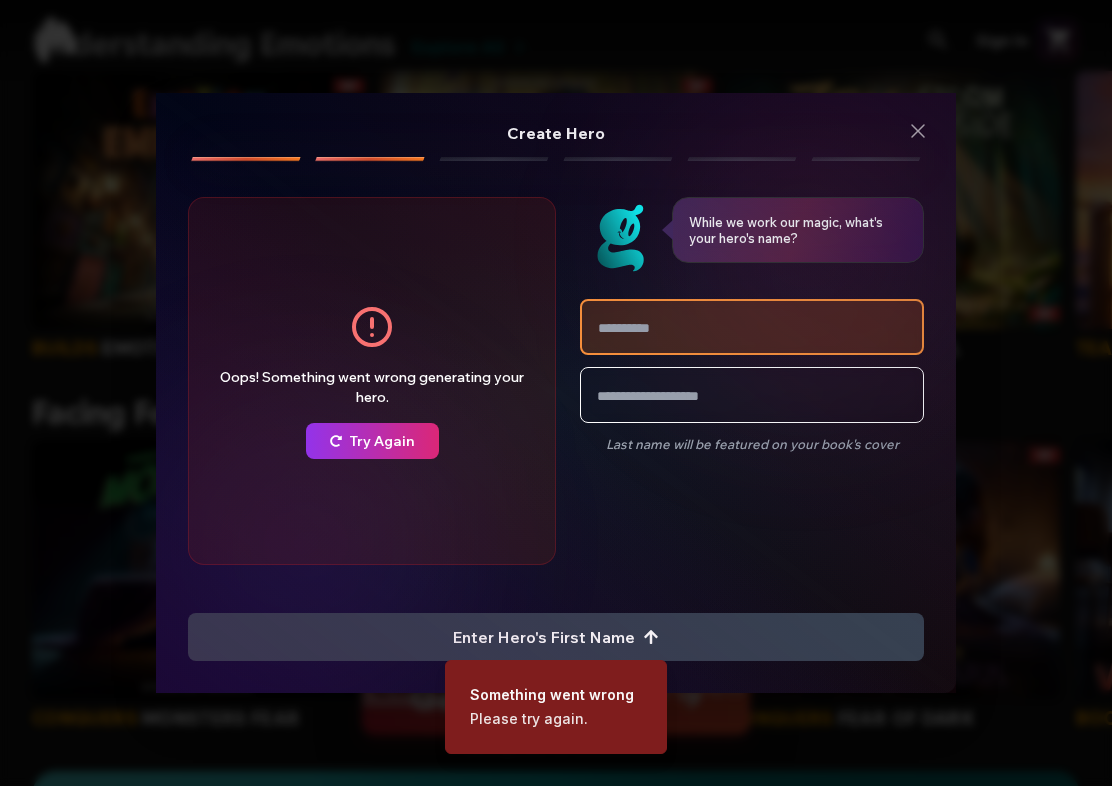 click at bounding box center (752, 327) 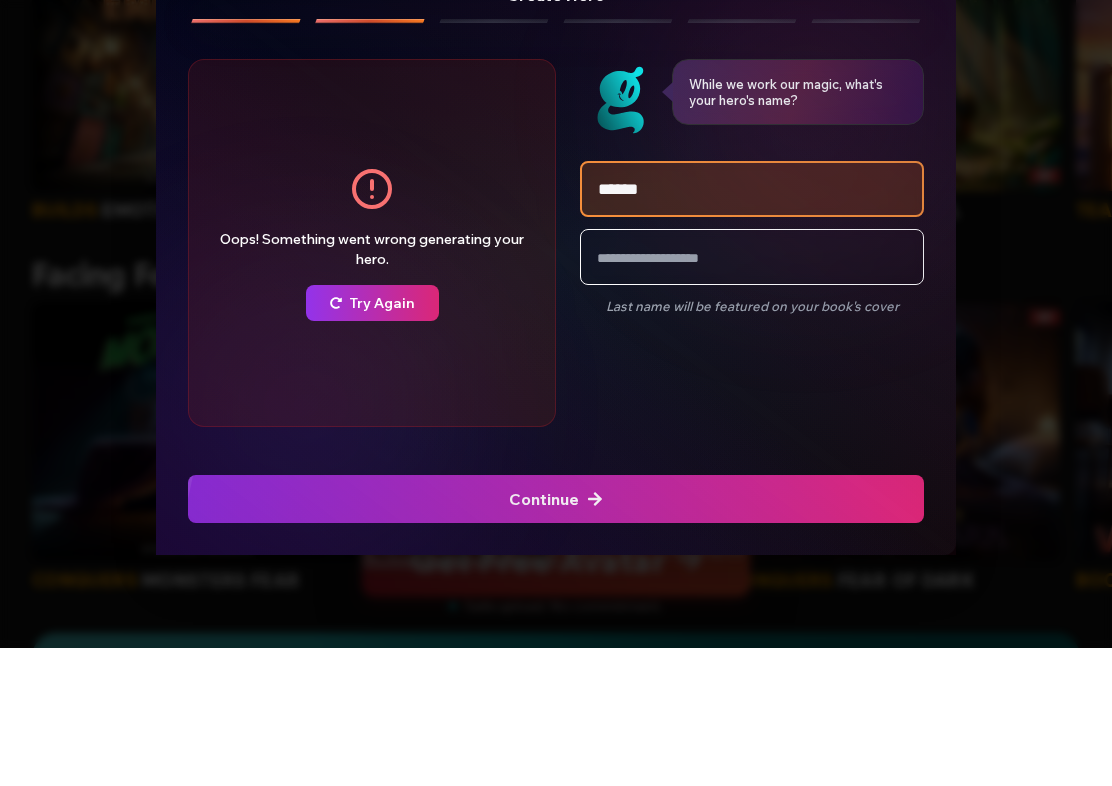 type on "*******" 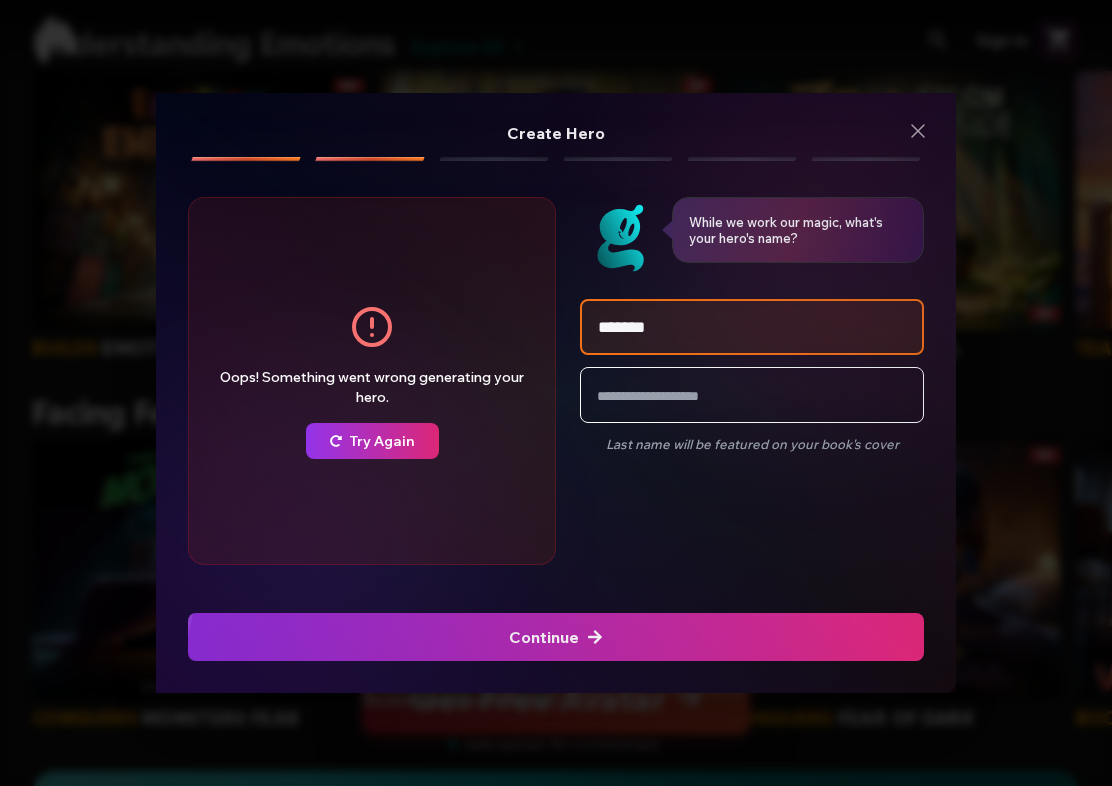 click on "Continue" at bounding box center (556, 637) 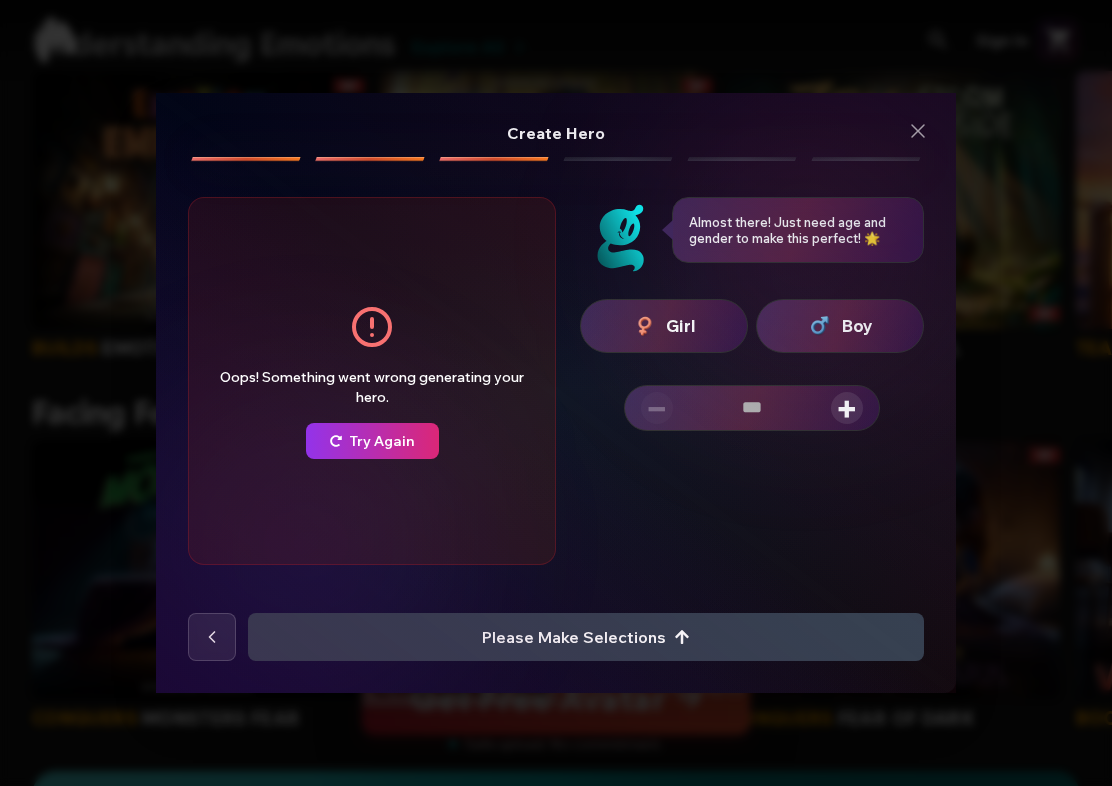 click on "Boy" at bounding box center (840, 326) 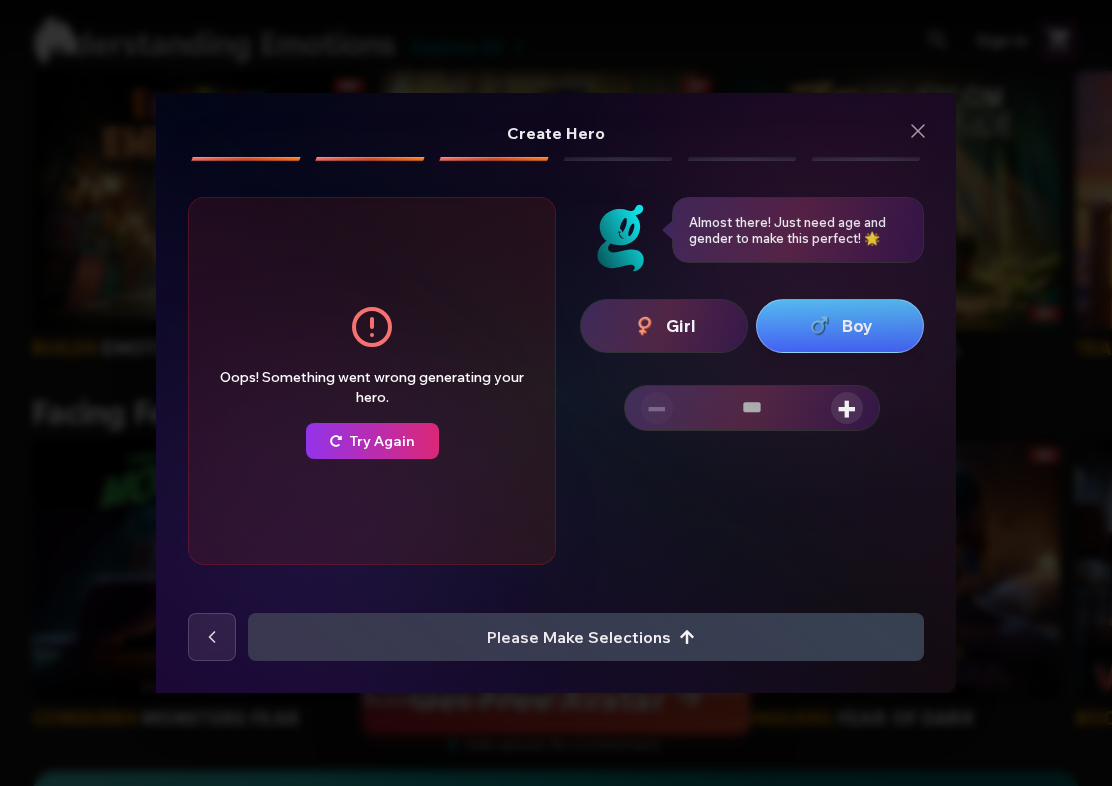 click on "Girl Boy − +" at bounding box center (752, 365) 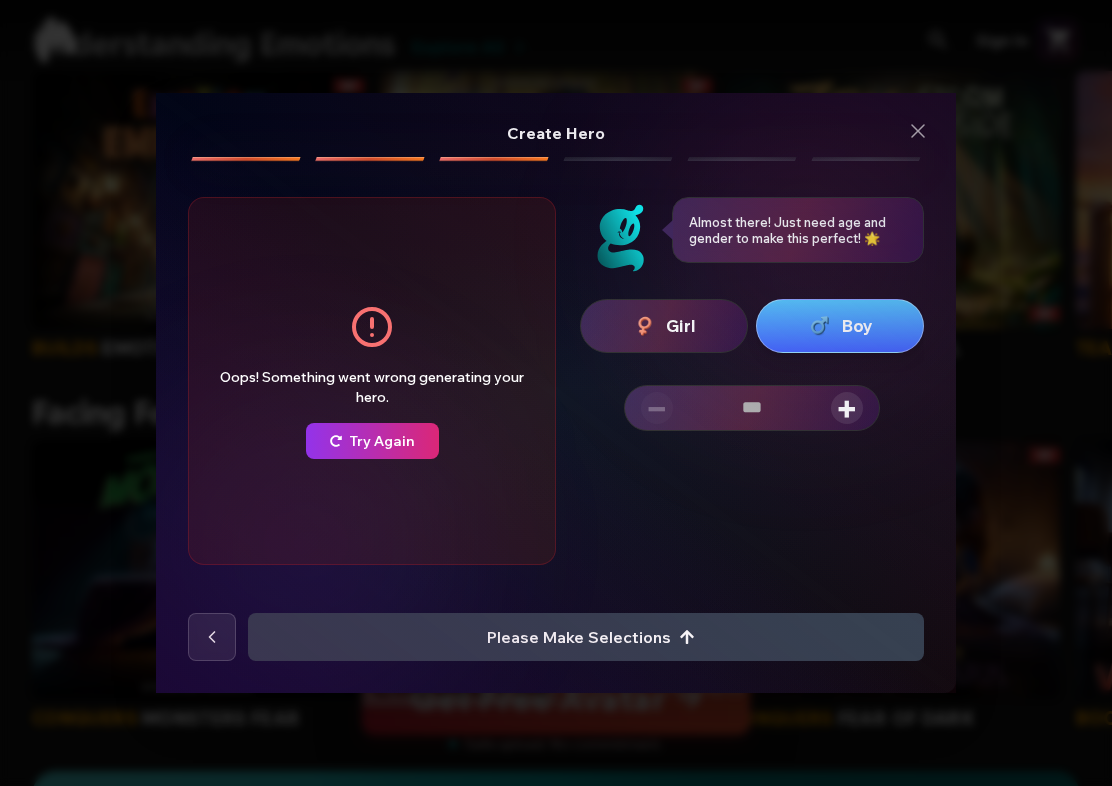 click on "+" at bounding box center (847, 408) 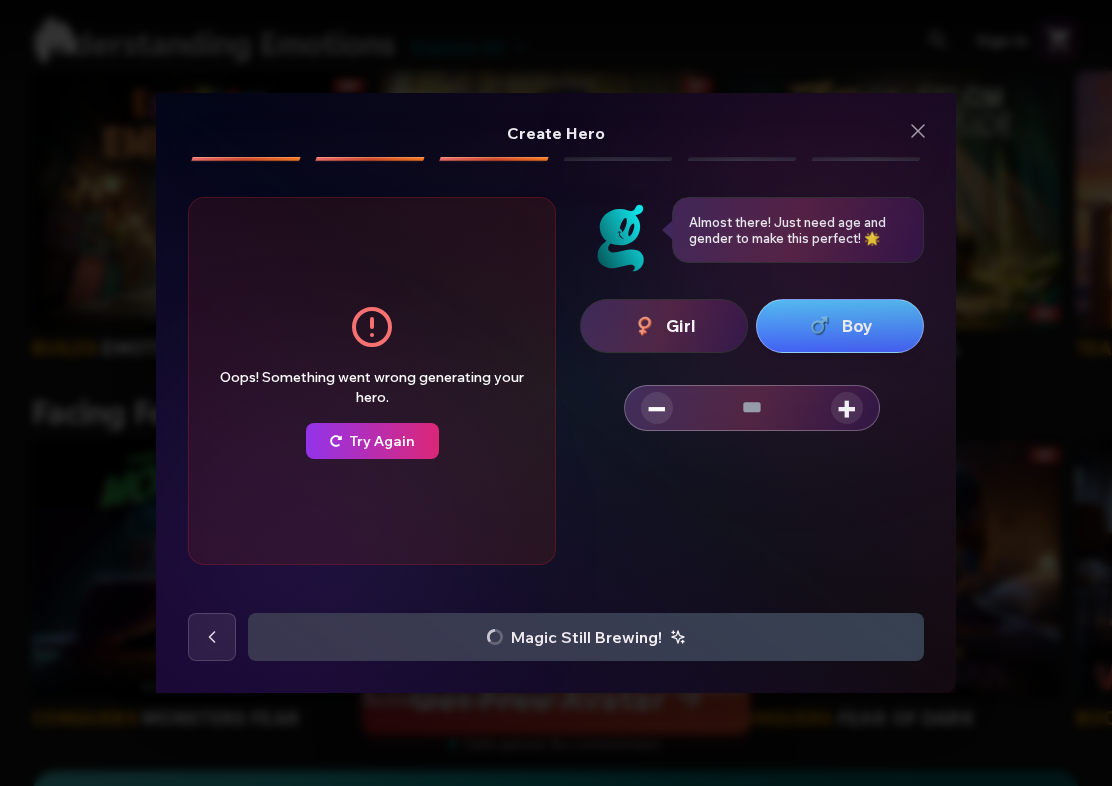 click on "+" at bounding box center (847, 408) 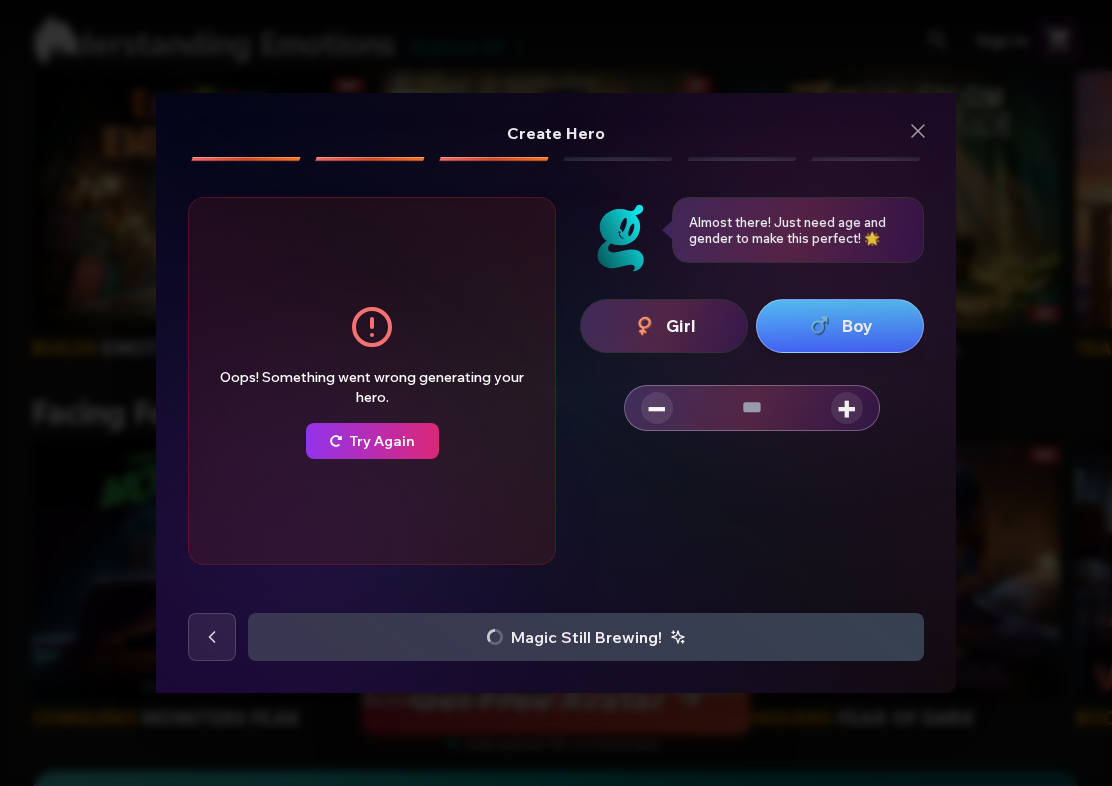 click on "+" at bounding box center (847, 408) 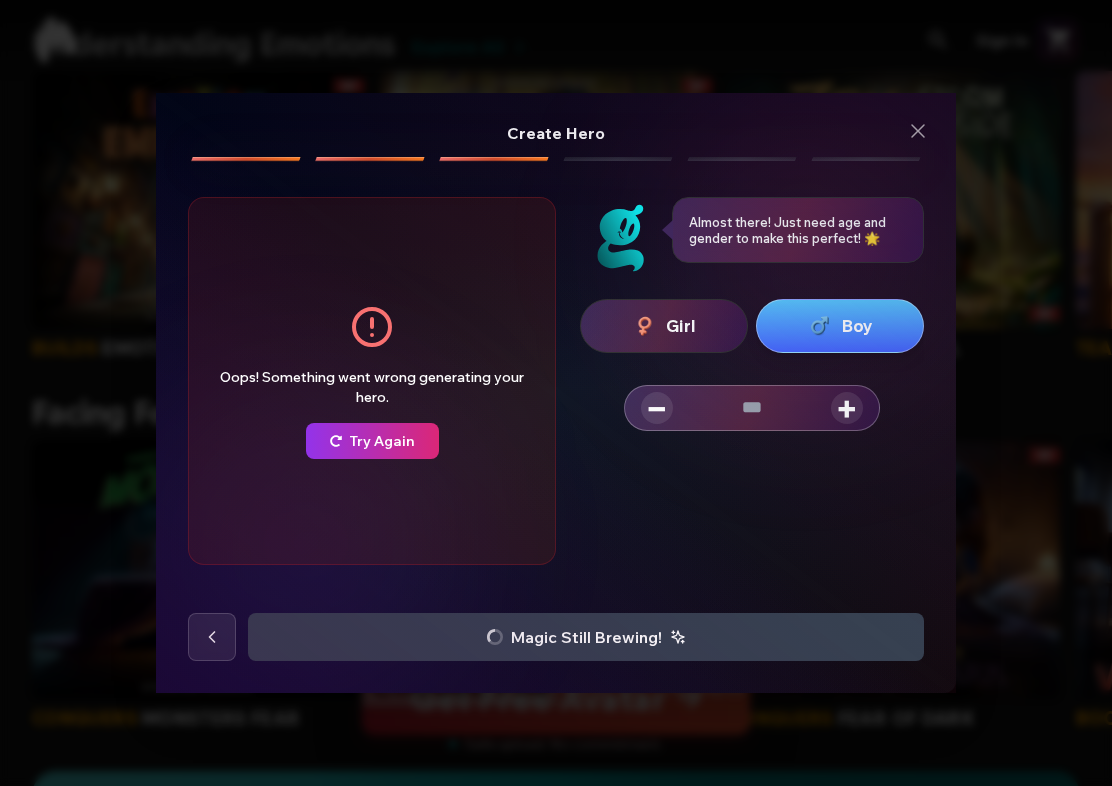 click on "+" at bounding box center [847, 408] 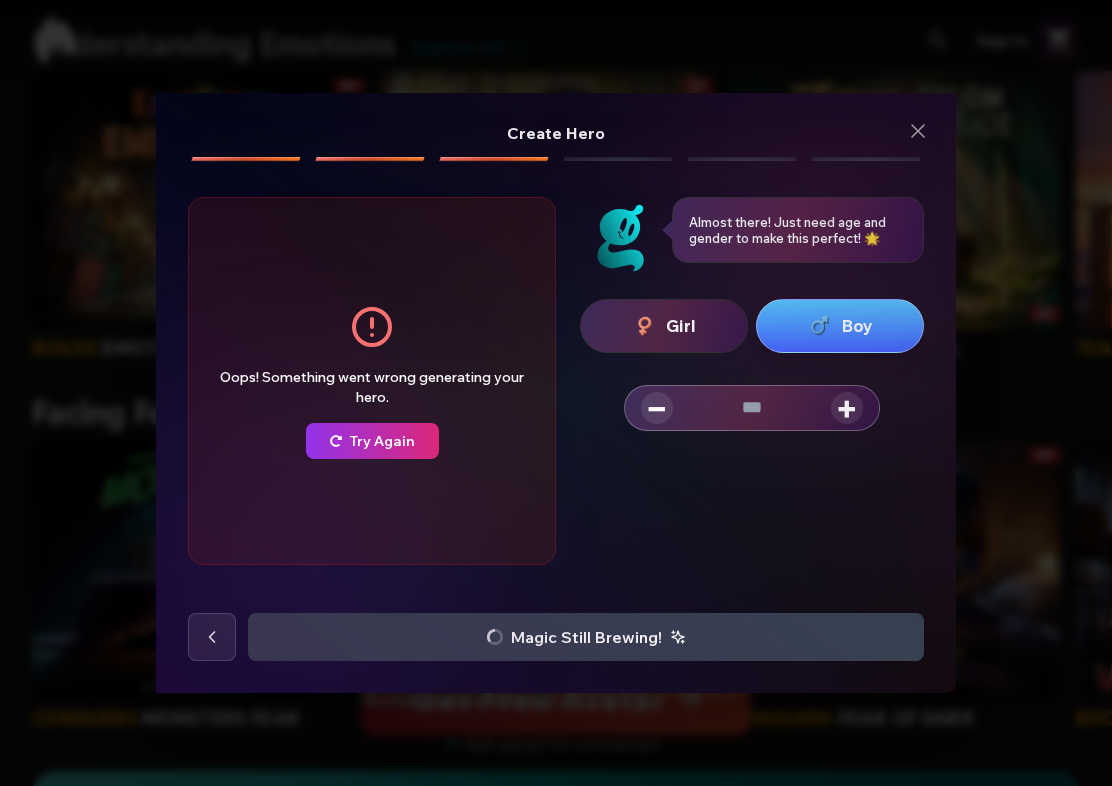 click on "+" at bounding box center (847, 408) 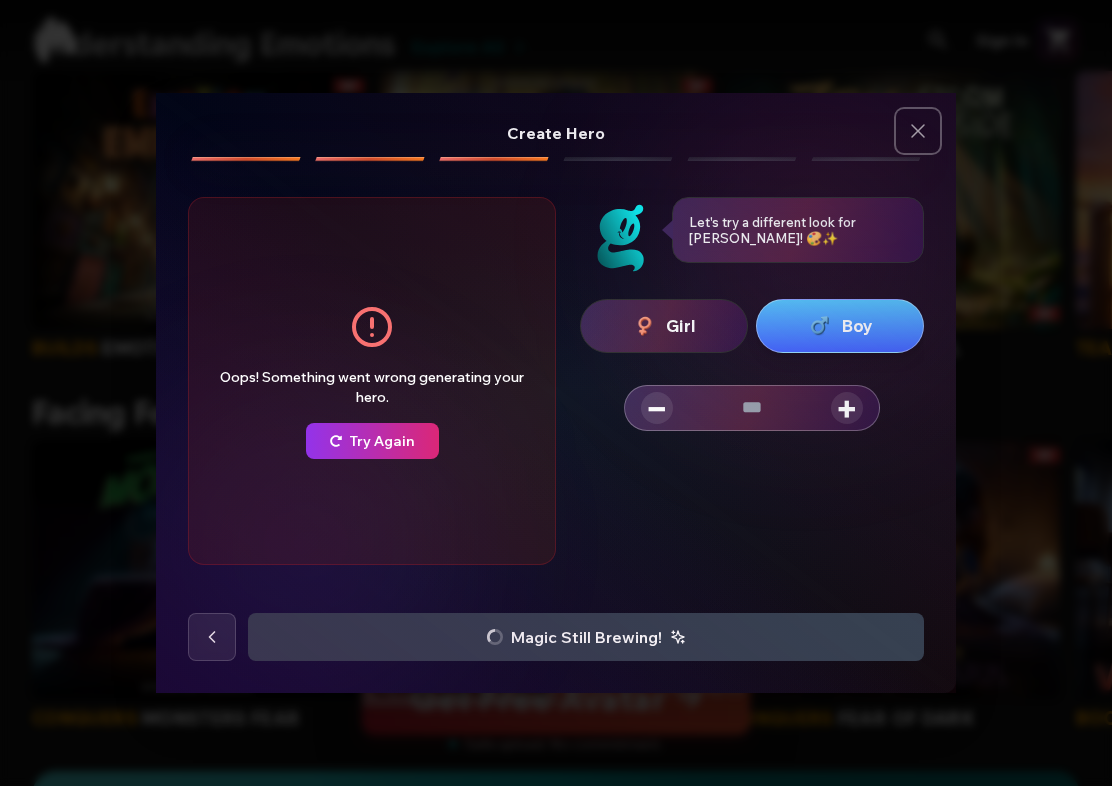 click at bounding box center (918, 131) 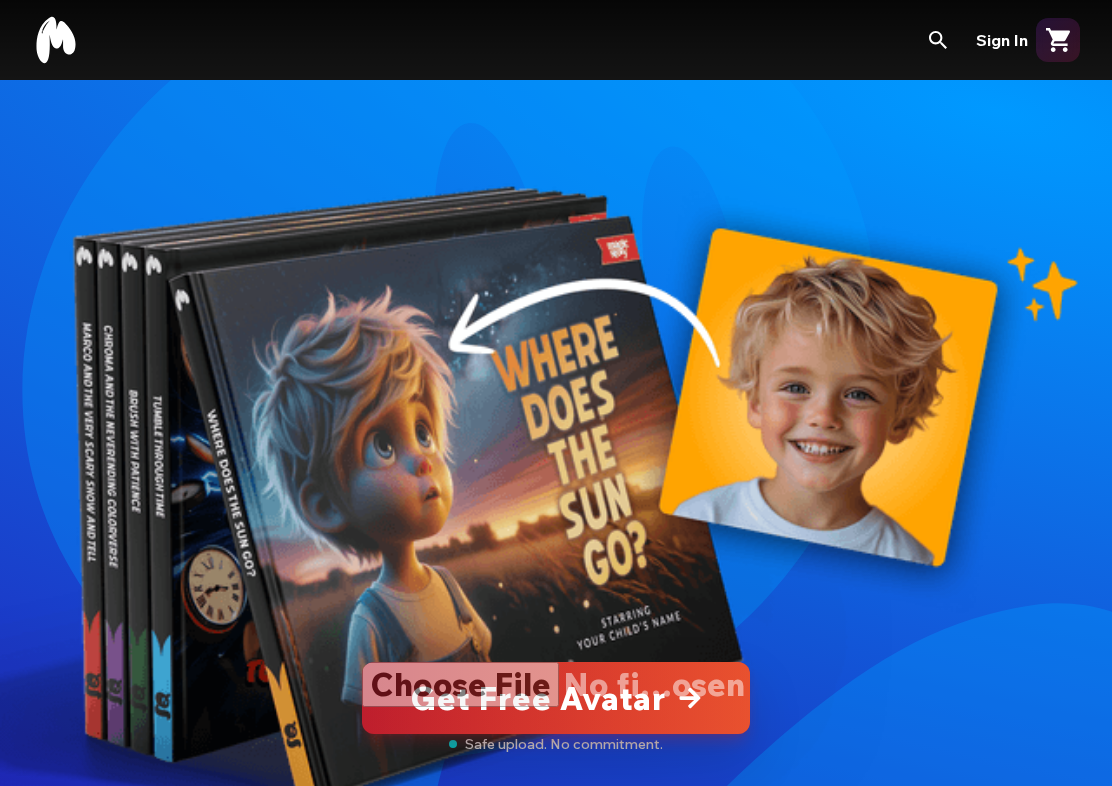 scroll, scrollTop: 1121, scrollLeft: 0, axis: vertical 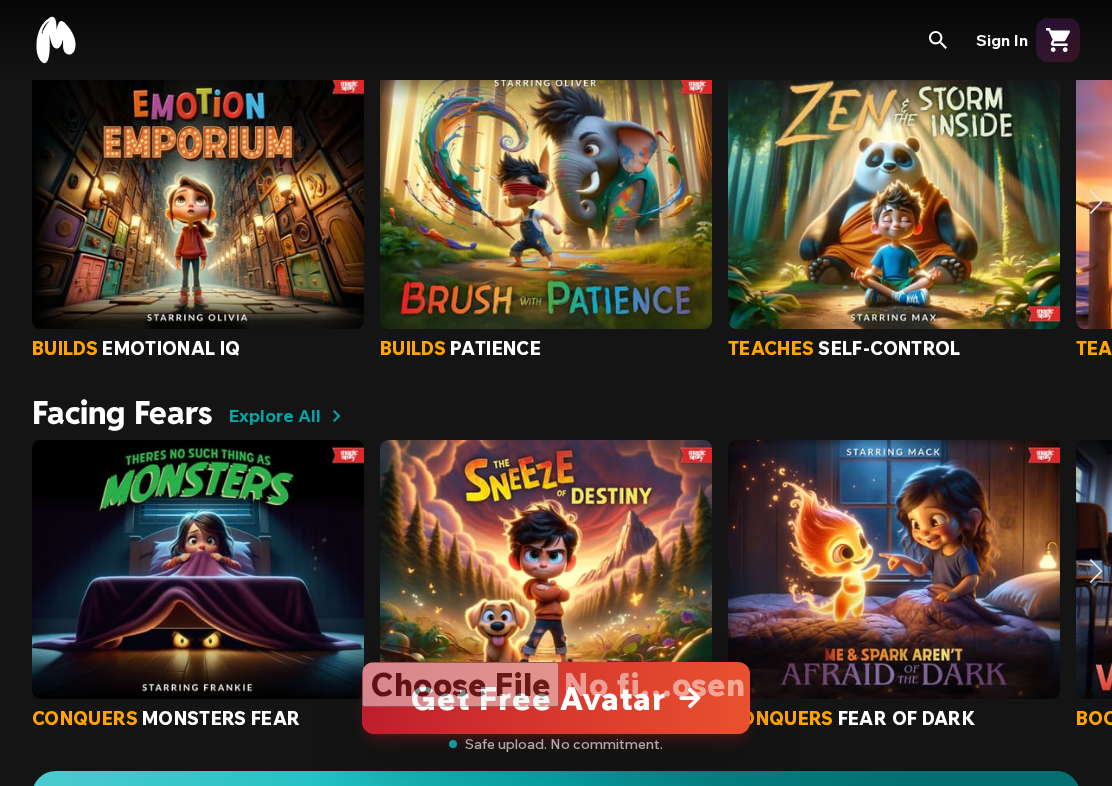 click at bounding box center [900, 144] 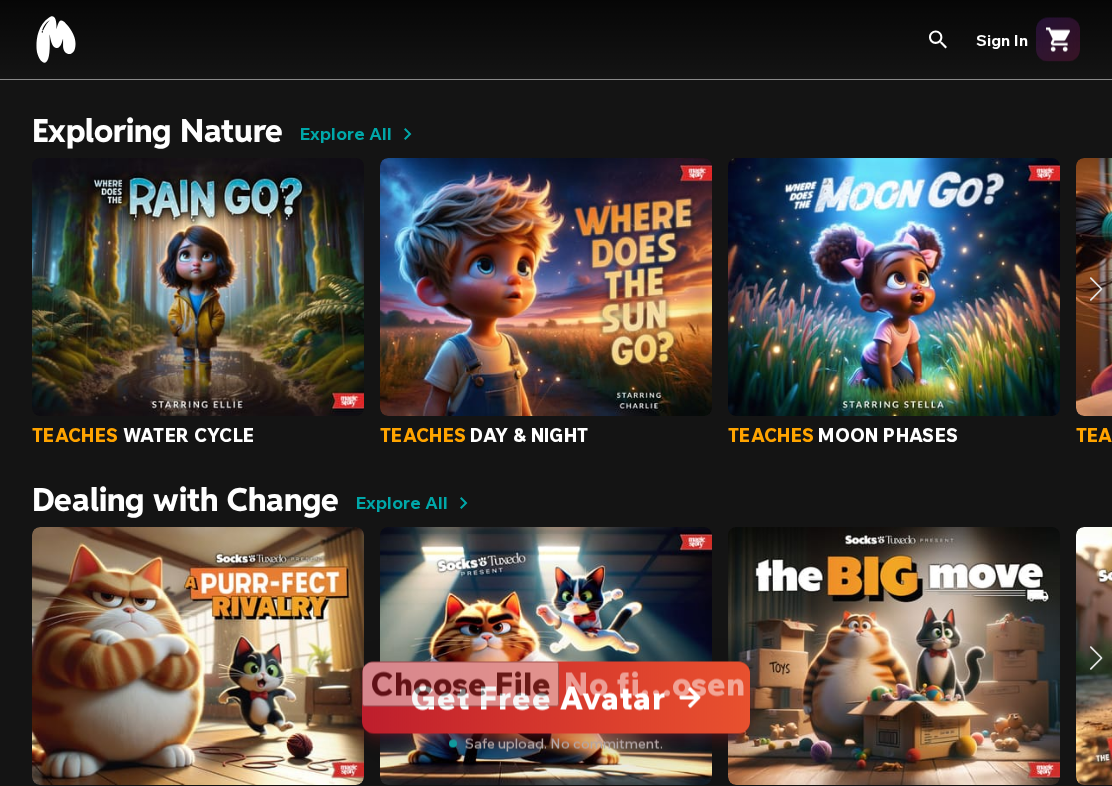 scroll, scrollTop: 3592, scrollLeft: 0, axis: vertical 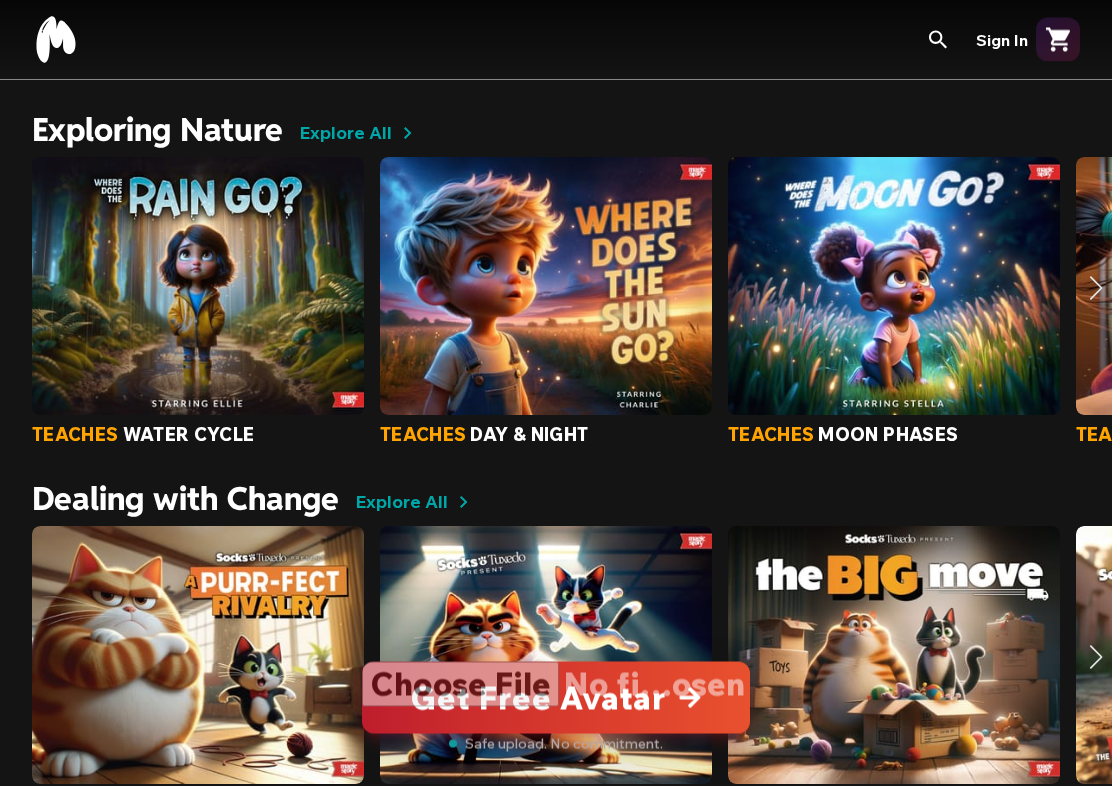click at bounding box center [1096, 289] 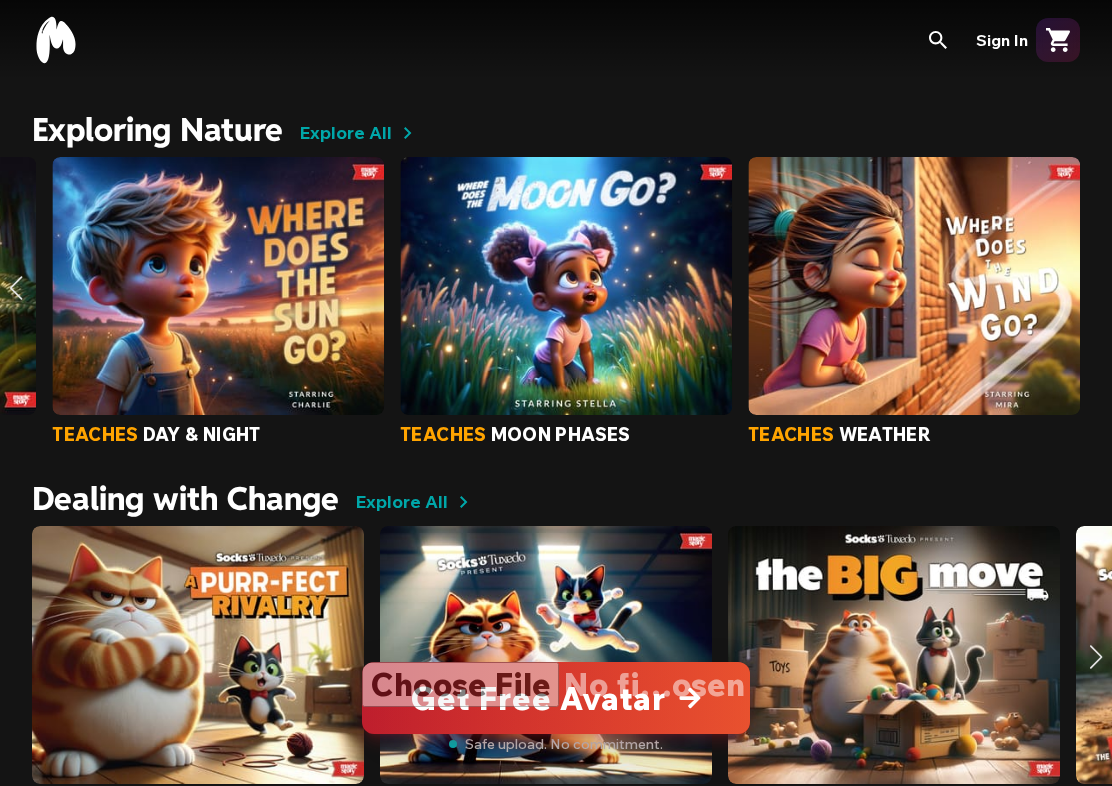 click at bounding box center [-130, 286] 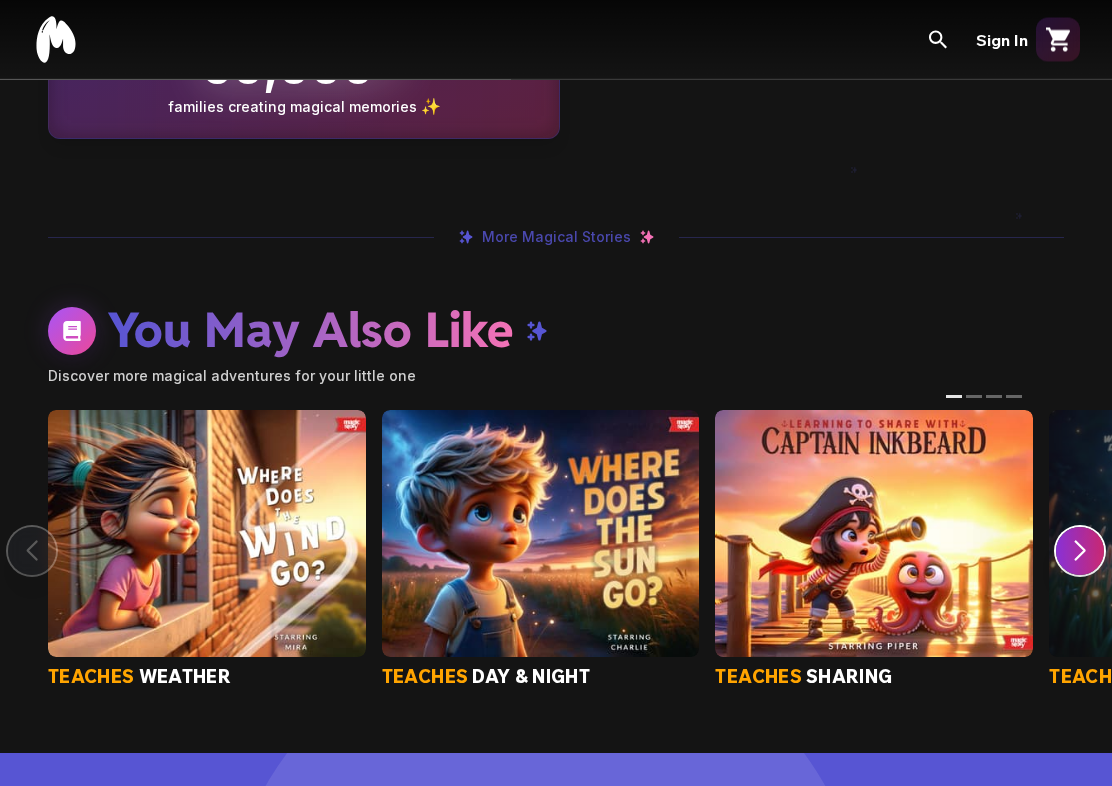 scroll, scrollTop: 1457, scrollLeft: 0, axis: vertical 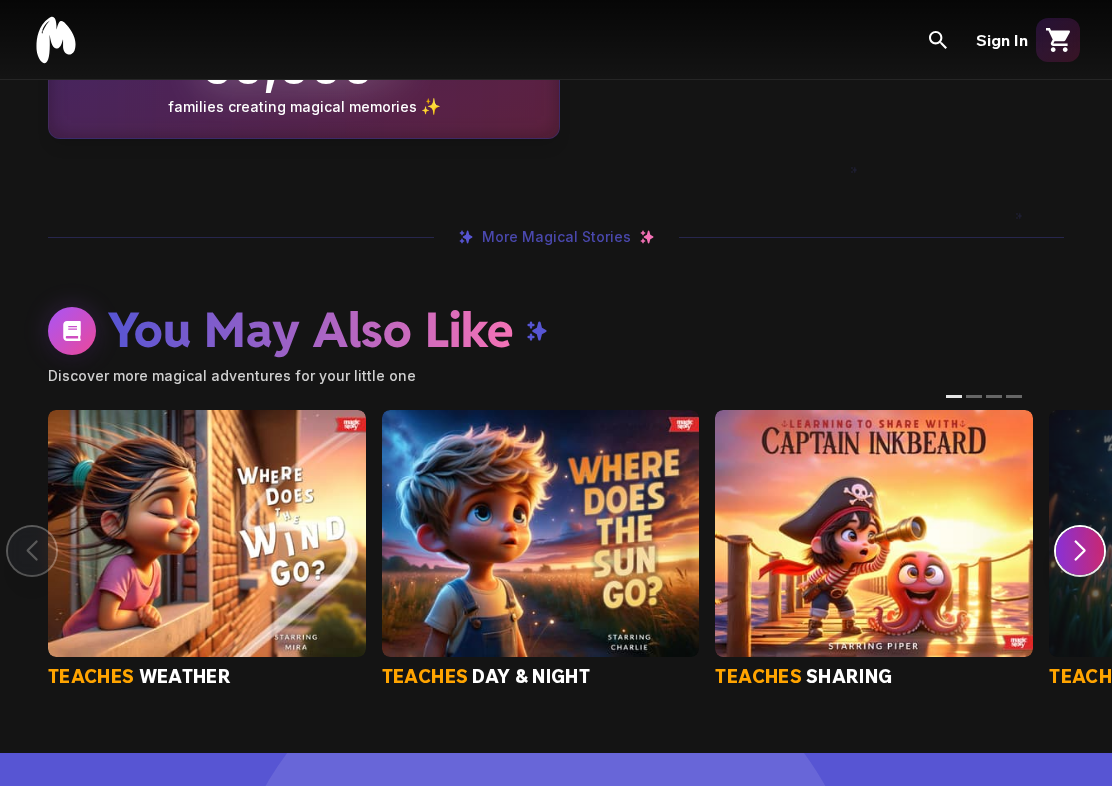 click at bounding box center [874, 533] 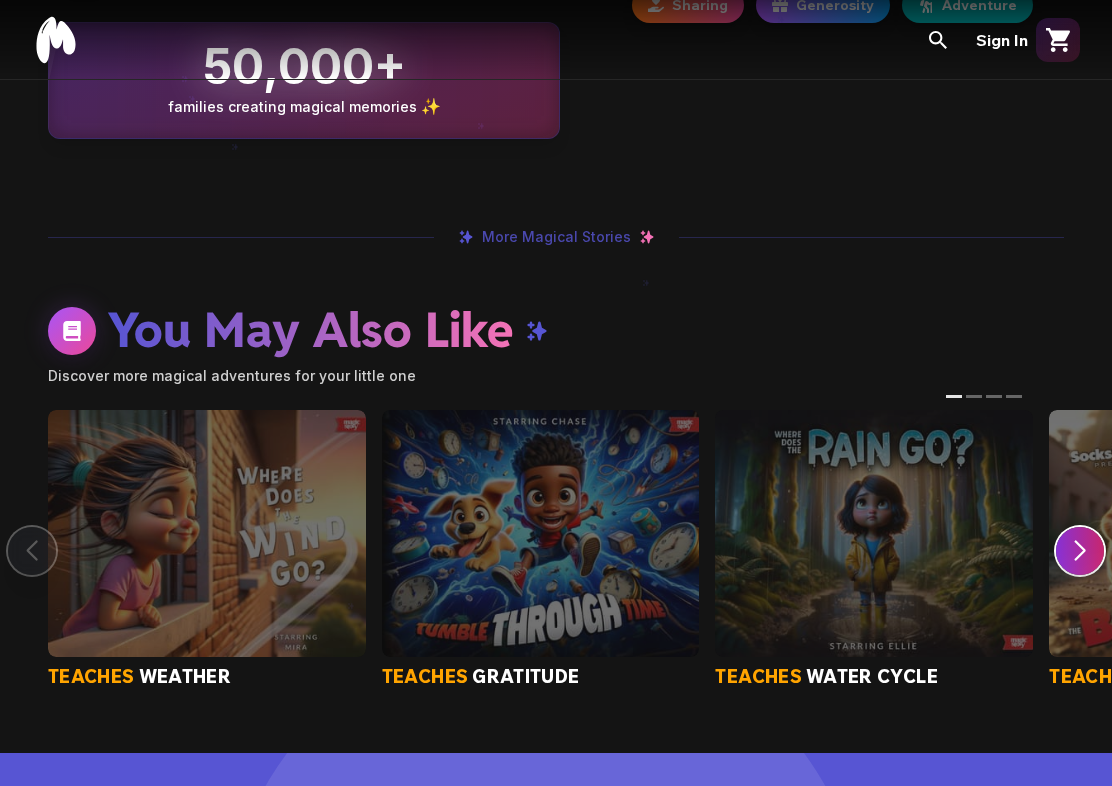 scroll, scrollTop: 0, scrollLeft: 0, axis: both 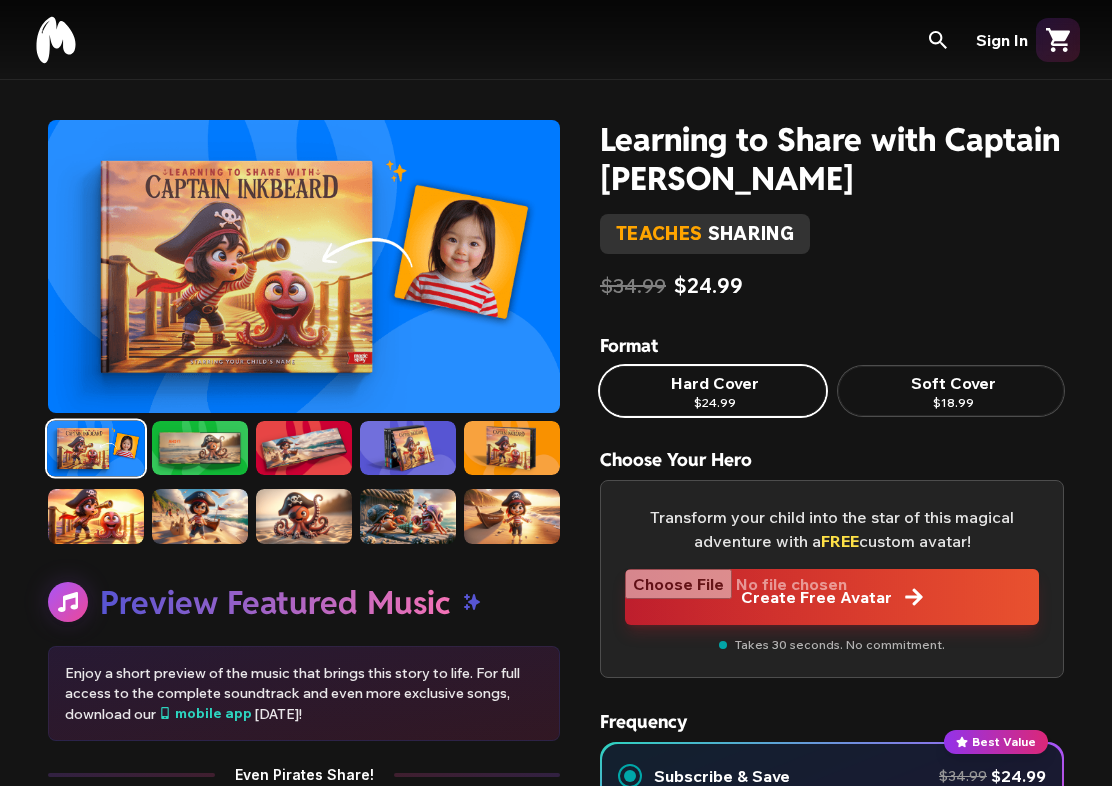 click at bounding box center [200, 448] 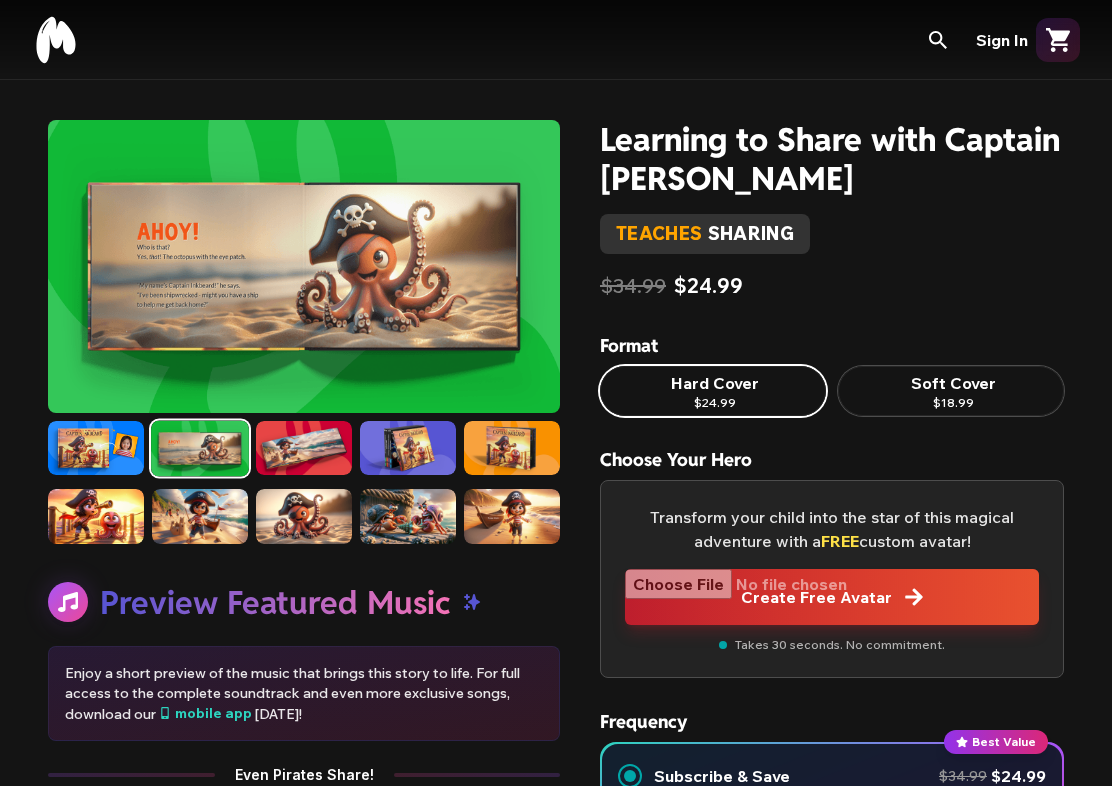 click at bounding box center [304, 448] 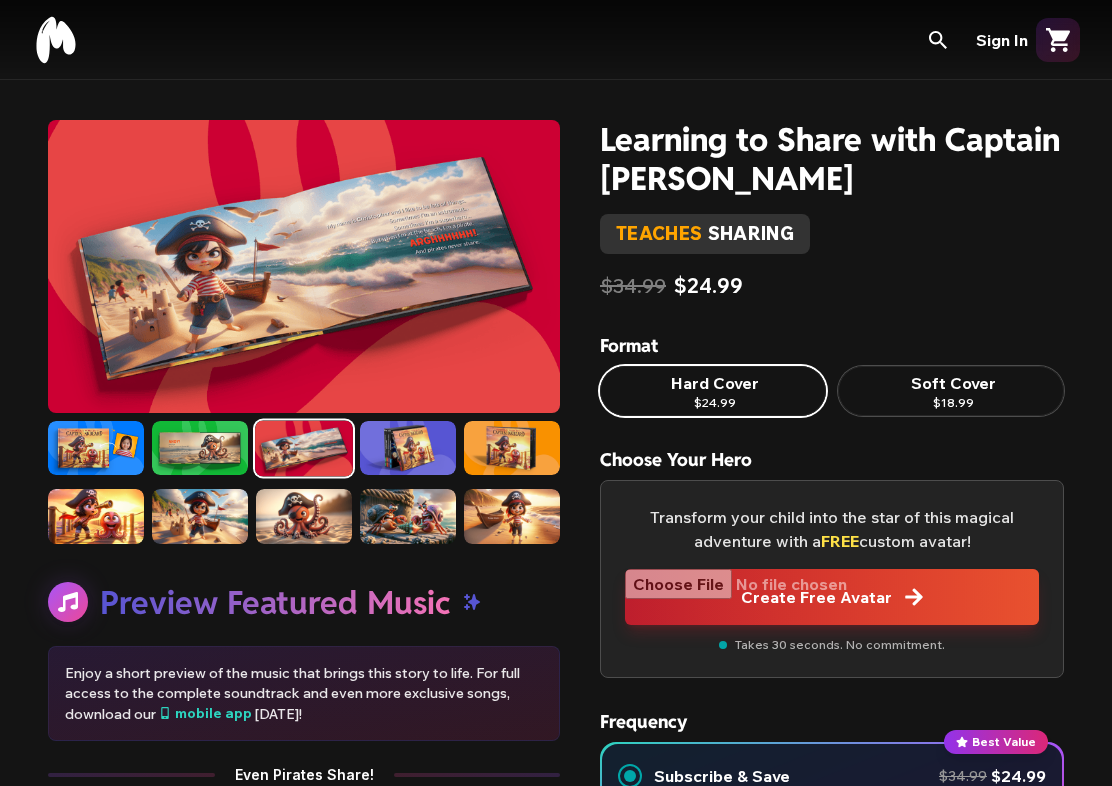 click at bounding box center (408, 448) 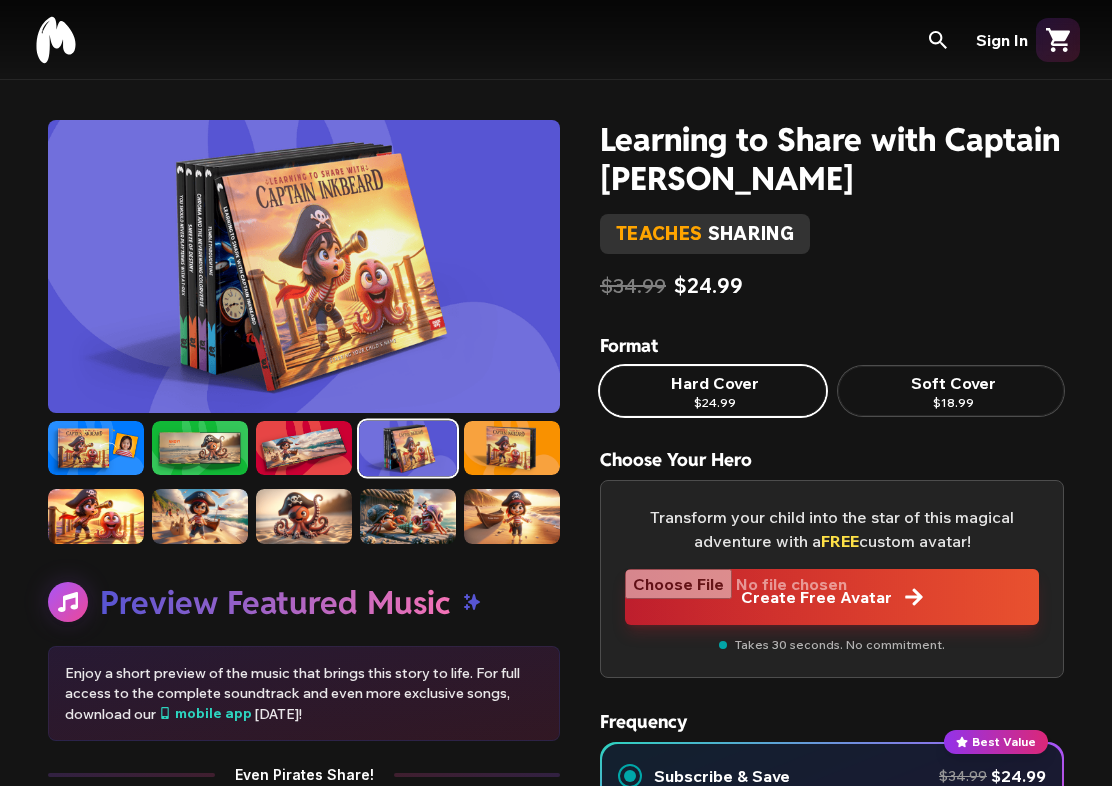 click at bounding box center (512, 448) 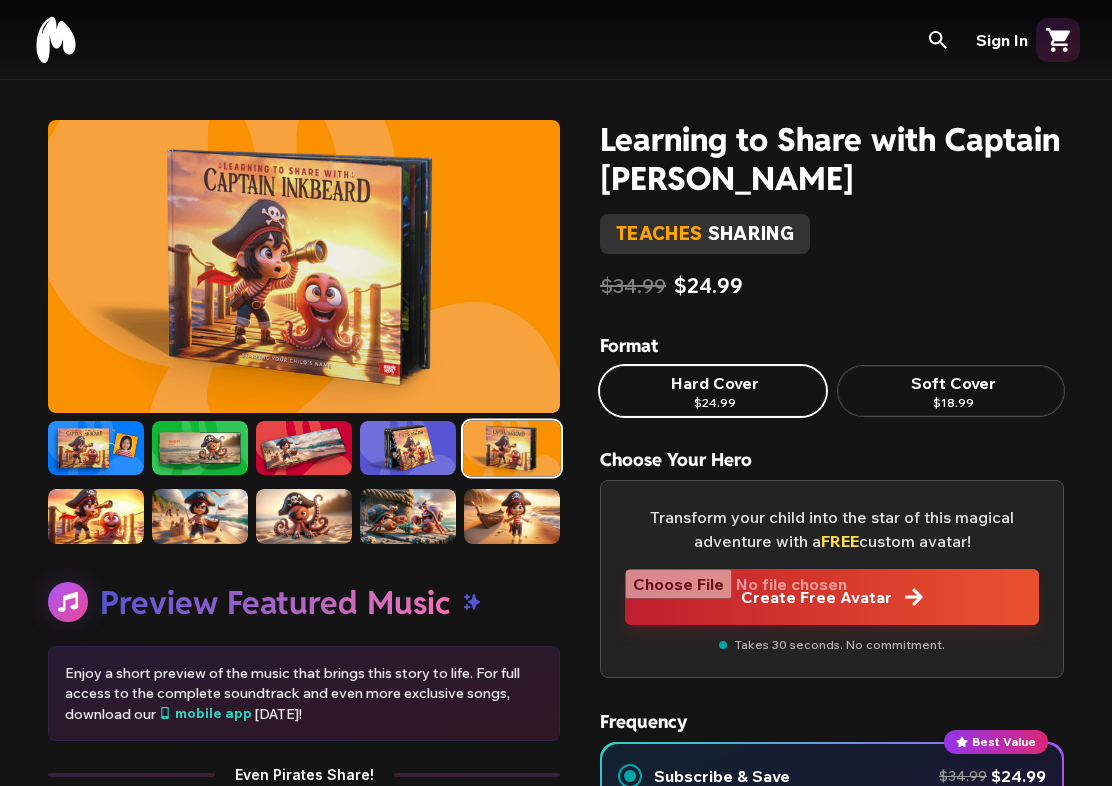 click at bounding box center (96, 516) 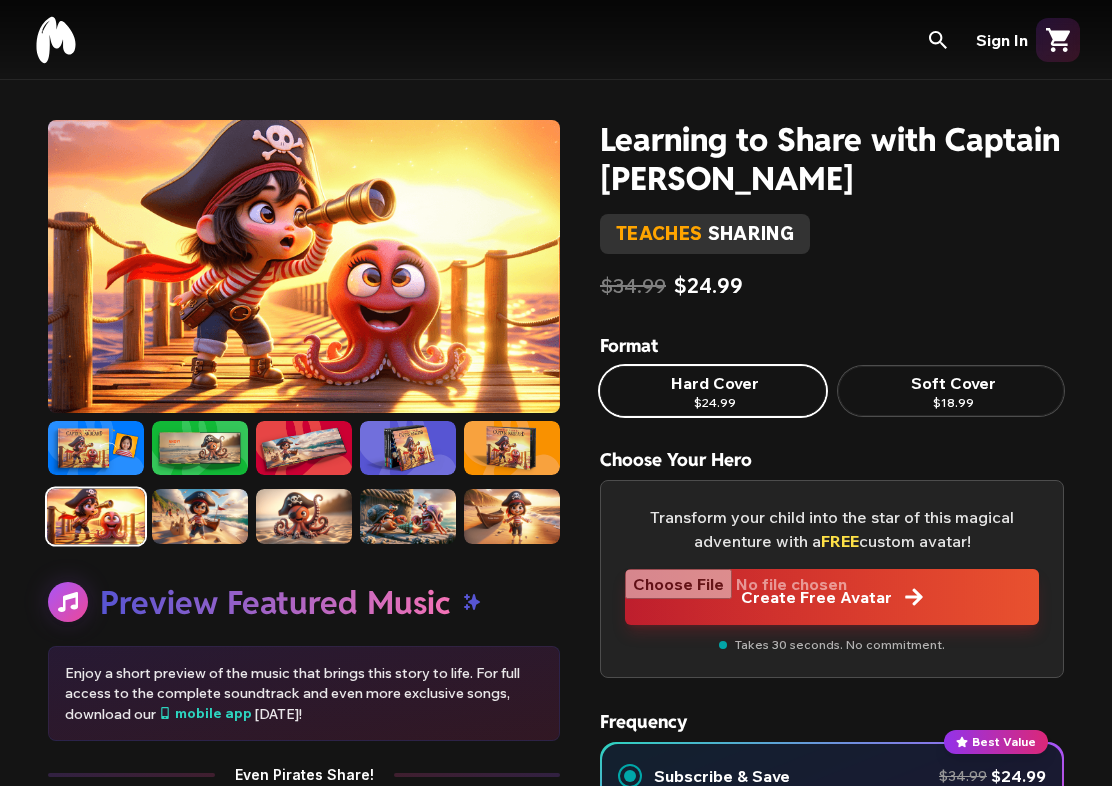 click at bounding box center (200, 516) 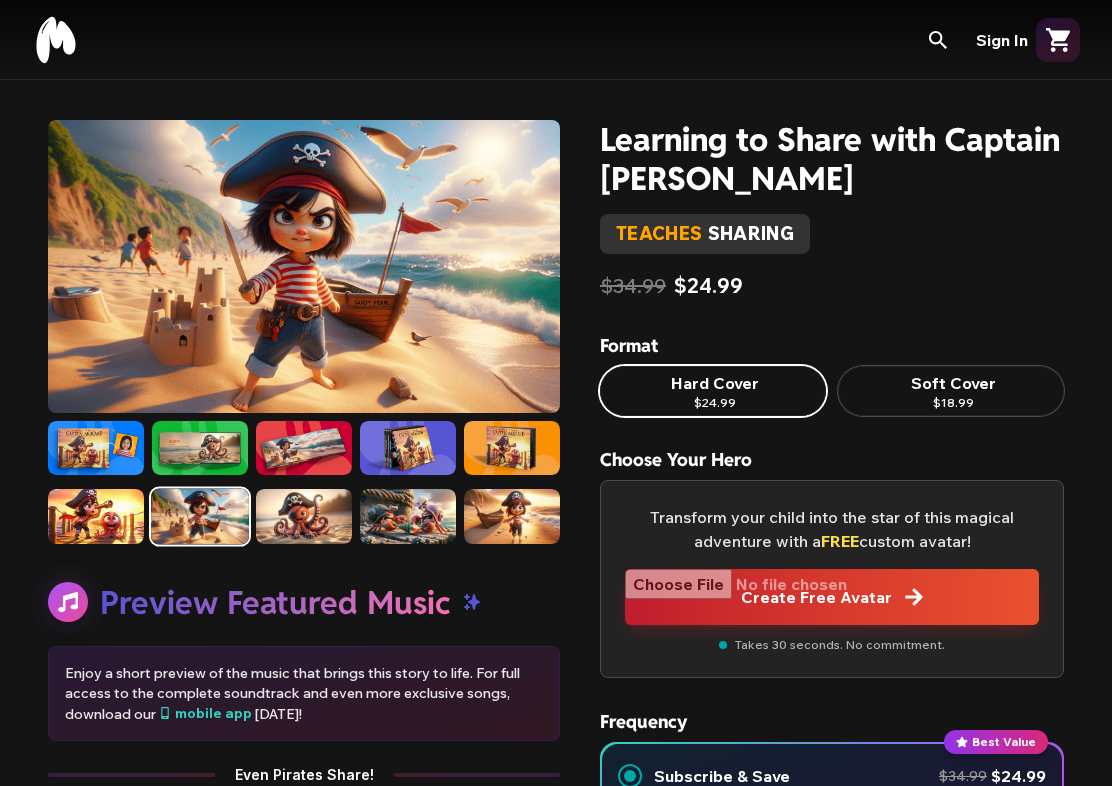 click at bounding box center [304, 516] 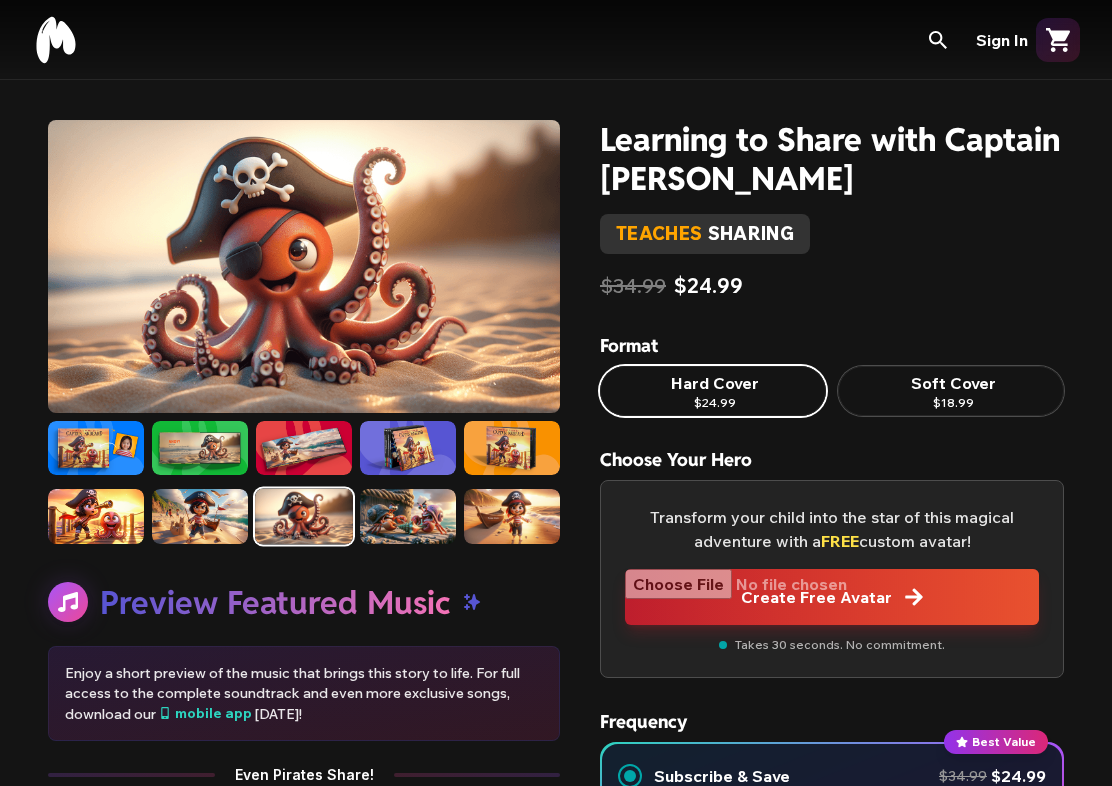 click at bounding box center [408, 516] 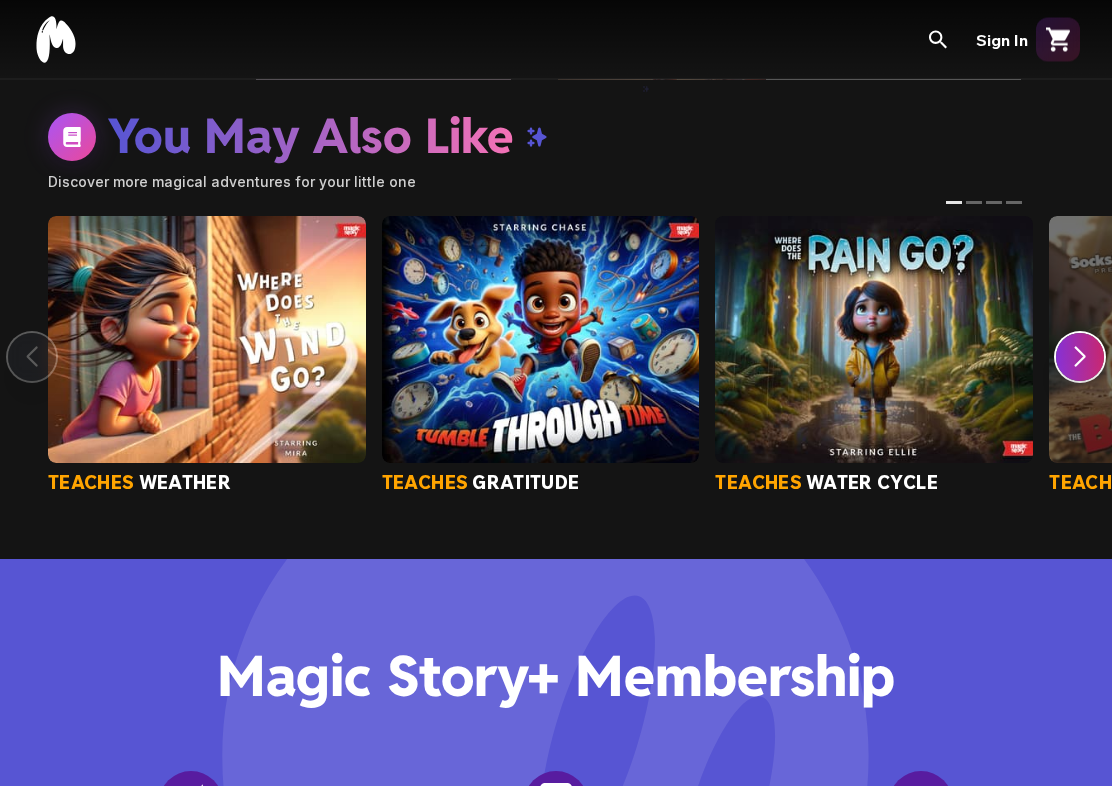 scroll, scrollTop: 1651, scrollLeft: 0, axis: vertical 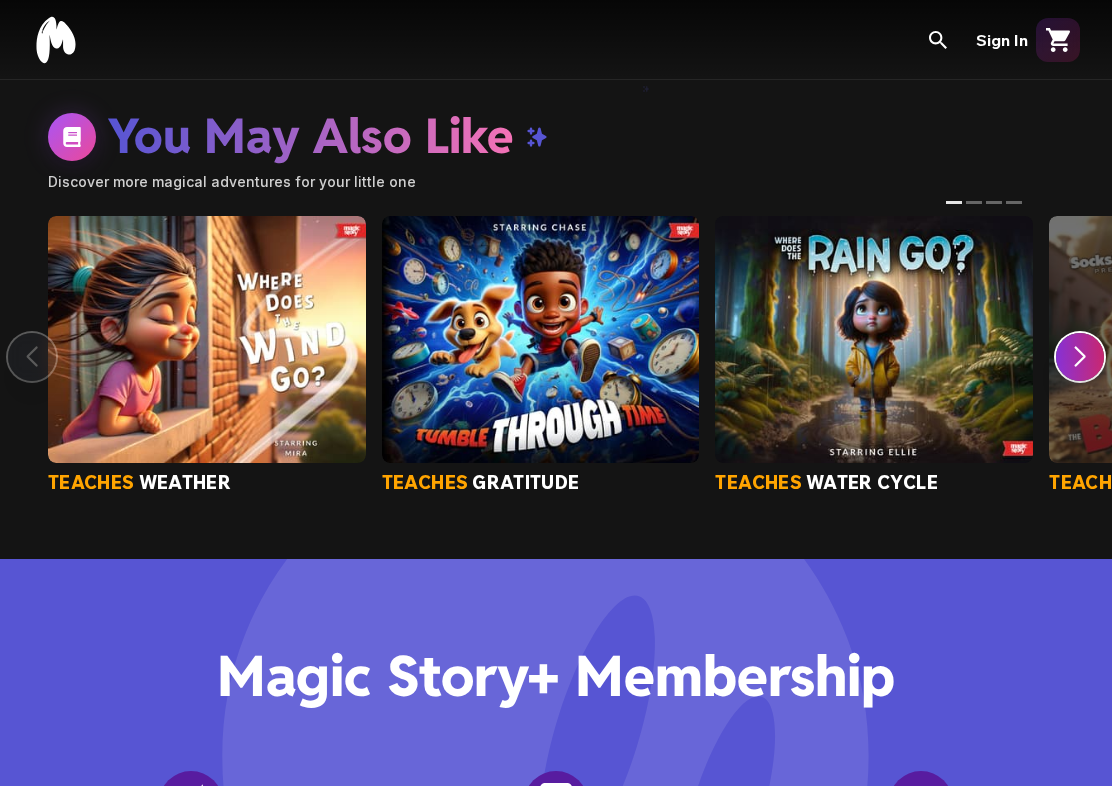 click on "teaches   conflict resolution" at bounding box center (1208, 355) 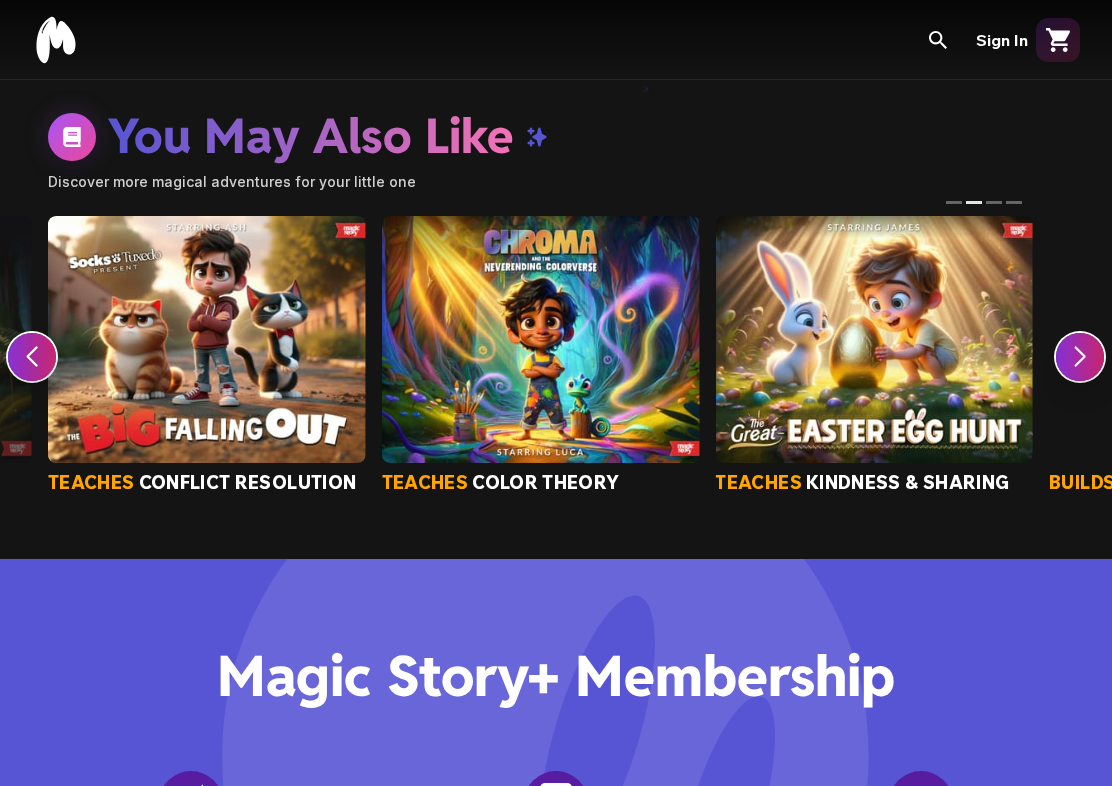 click at bounding box center (874, 339) 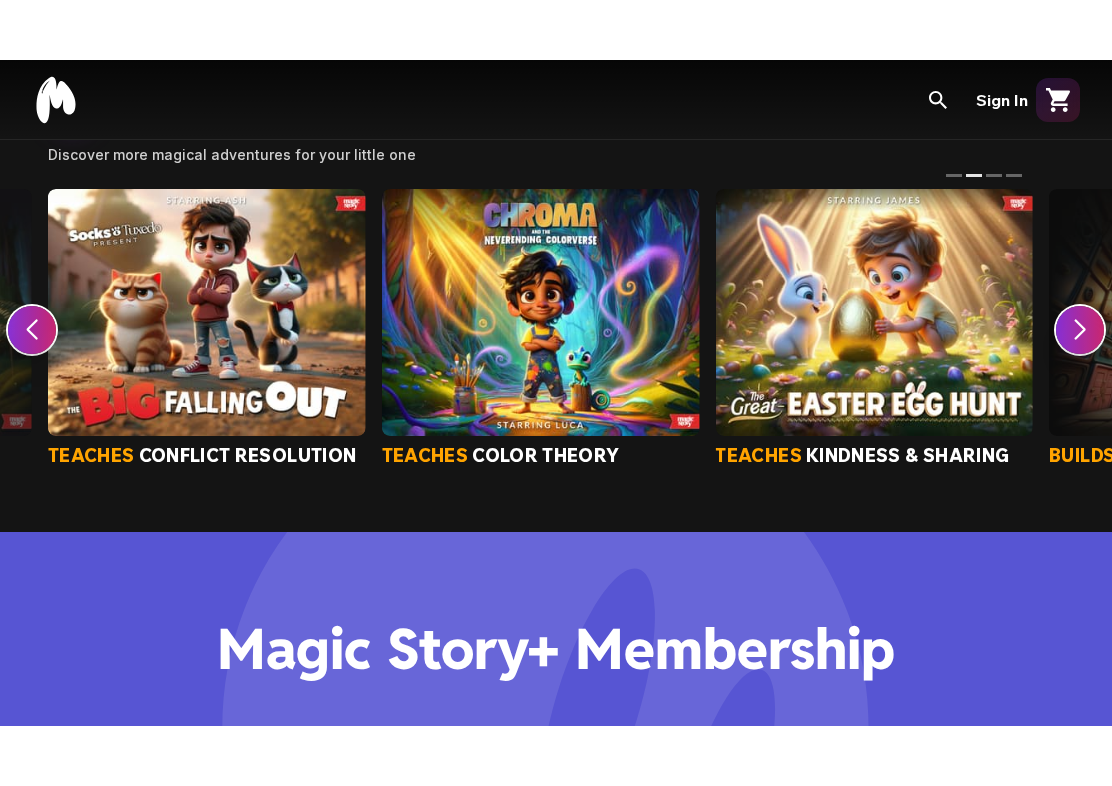 scroll, scrollTop: 1741, scrollLeft: 0, axis: vertical 